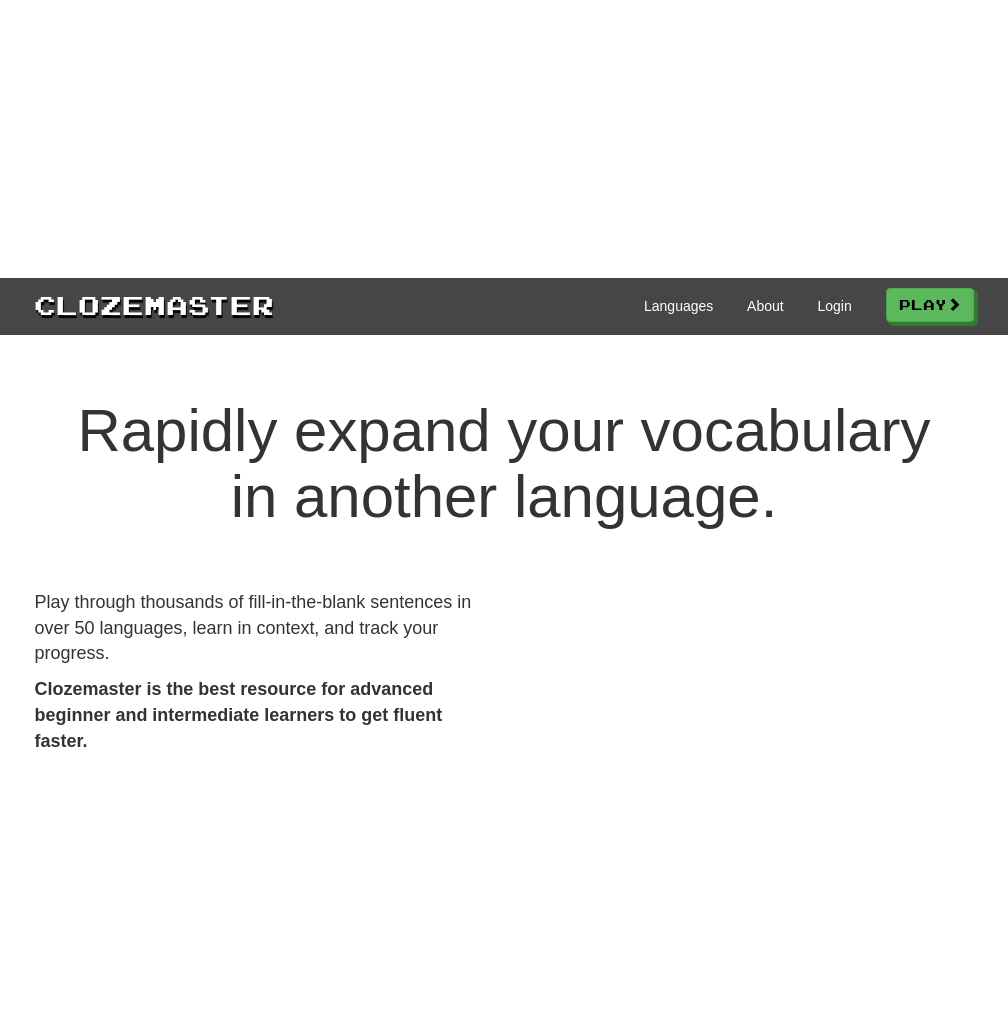 scroll, scrollTop: 0, scrollLeft: 0, axis: both 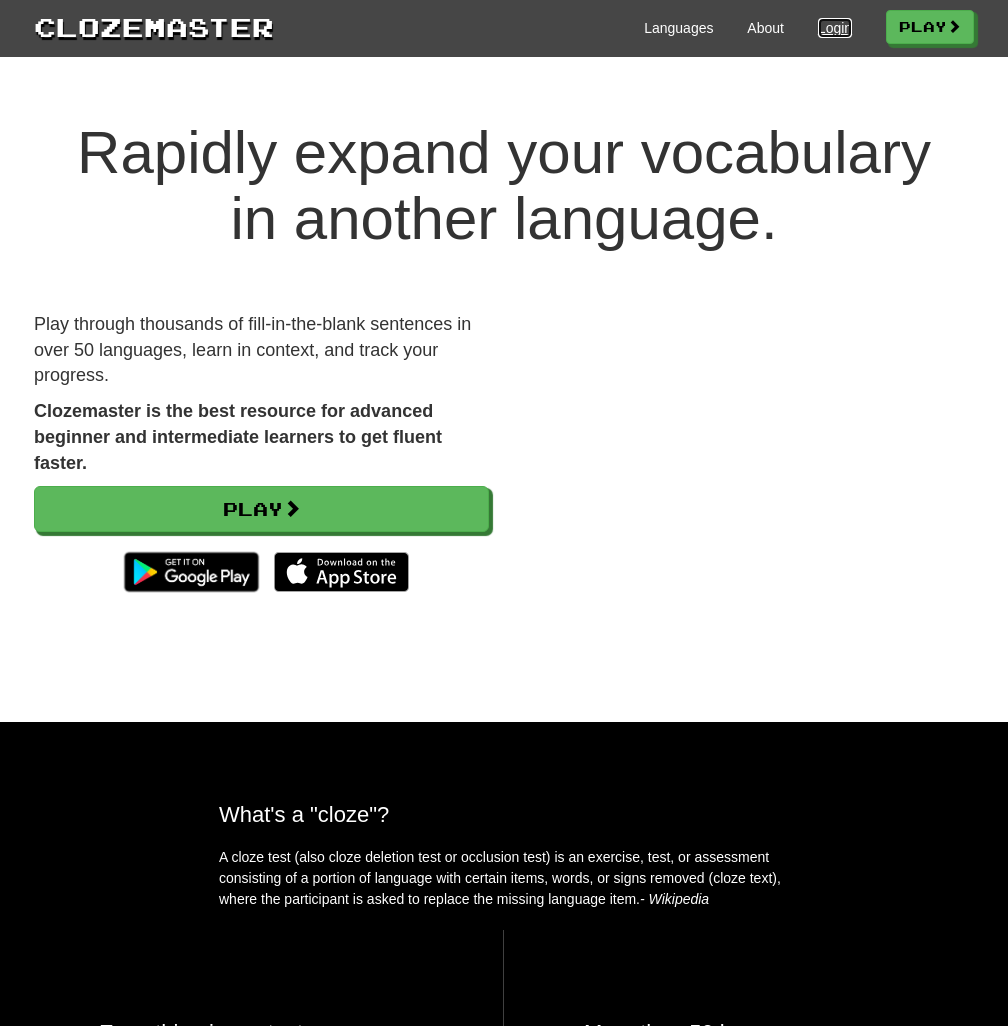 click on "Login" at bounding box center (835, 28) 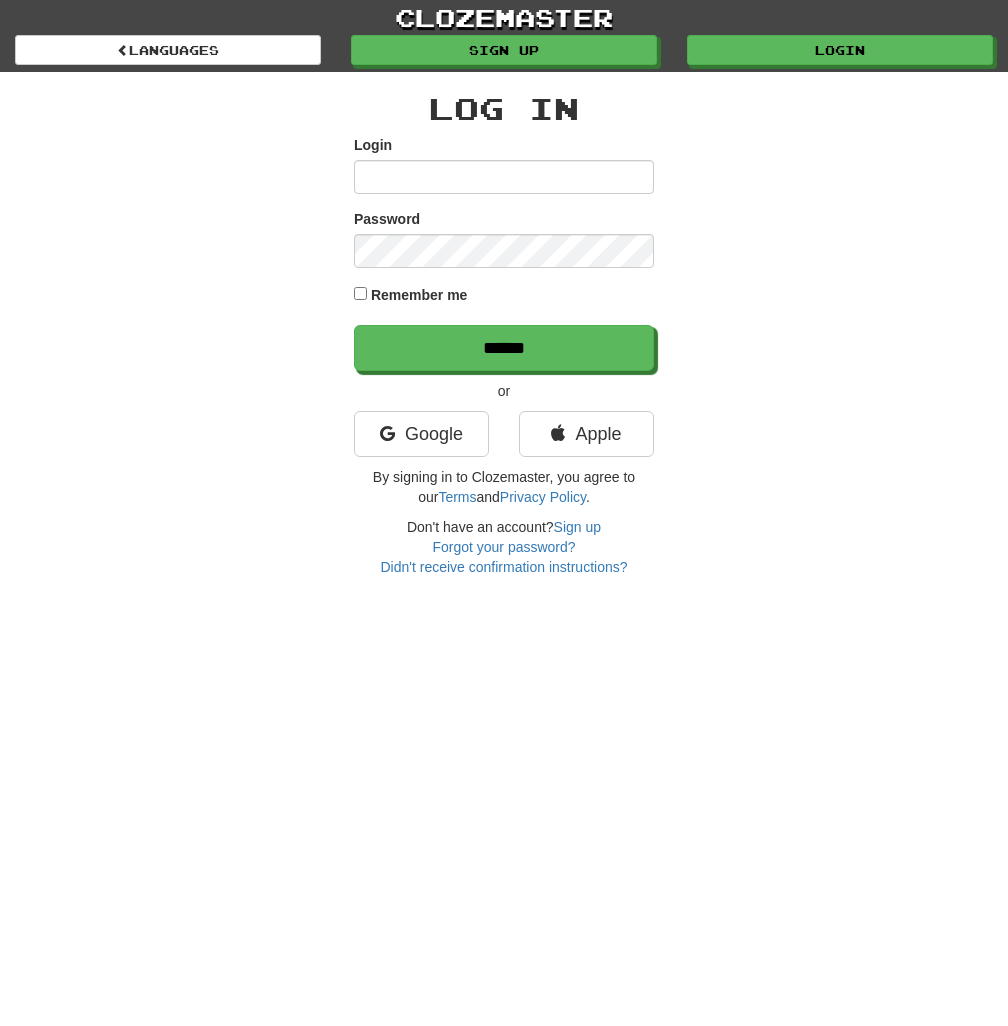 scroll, scrollTop: 0, scrollLeft: 0, axis: both 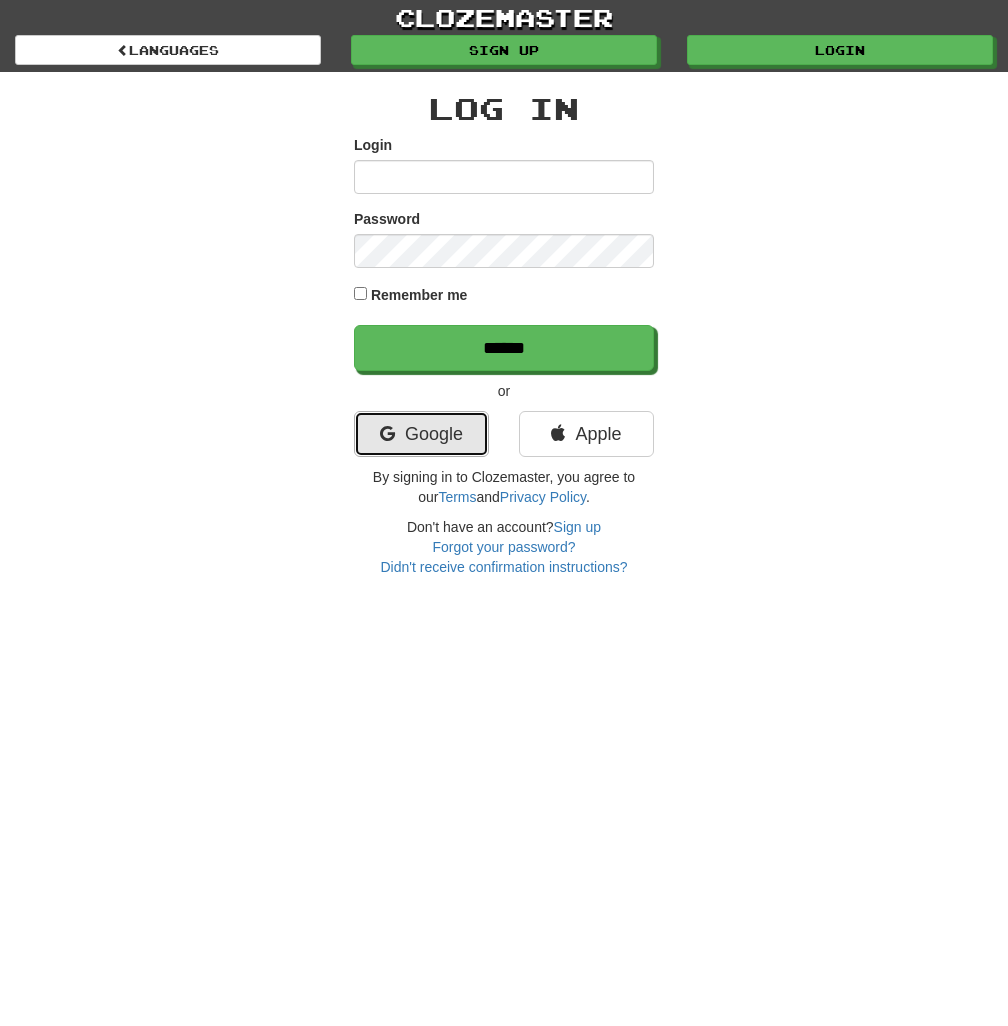 click on "Google" at bounding box center (421, 434) 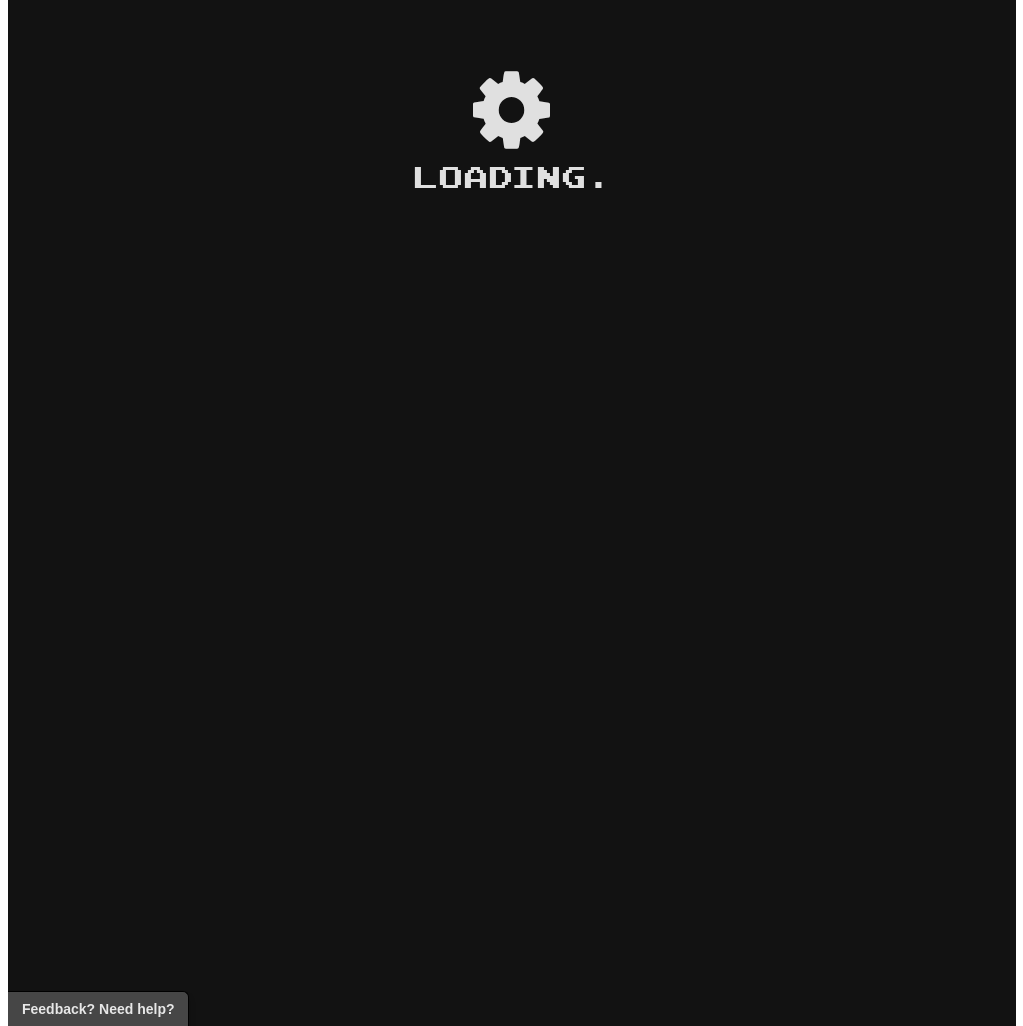 scroll, scrollTop: 0, scrollLeft: 0, axis: both 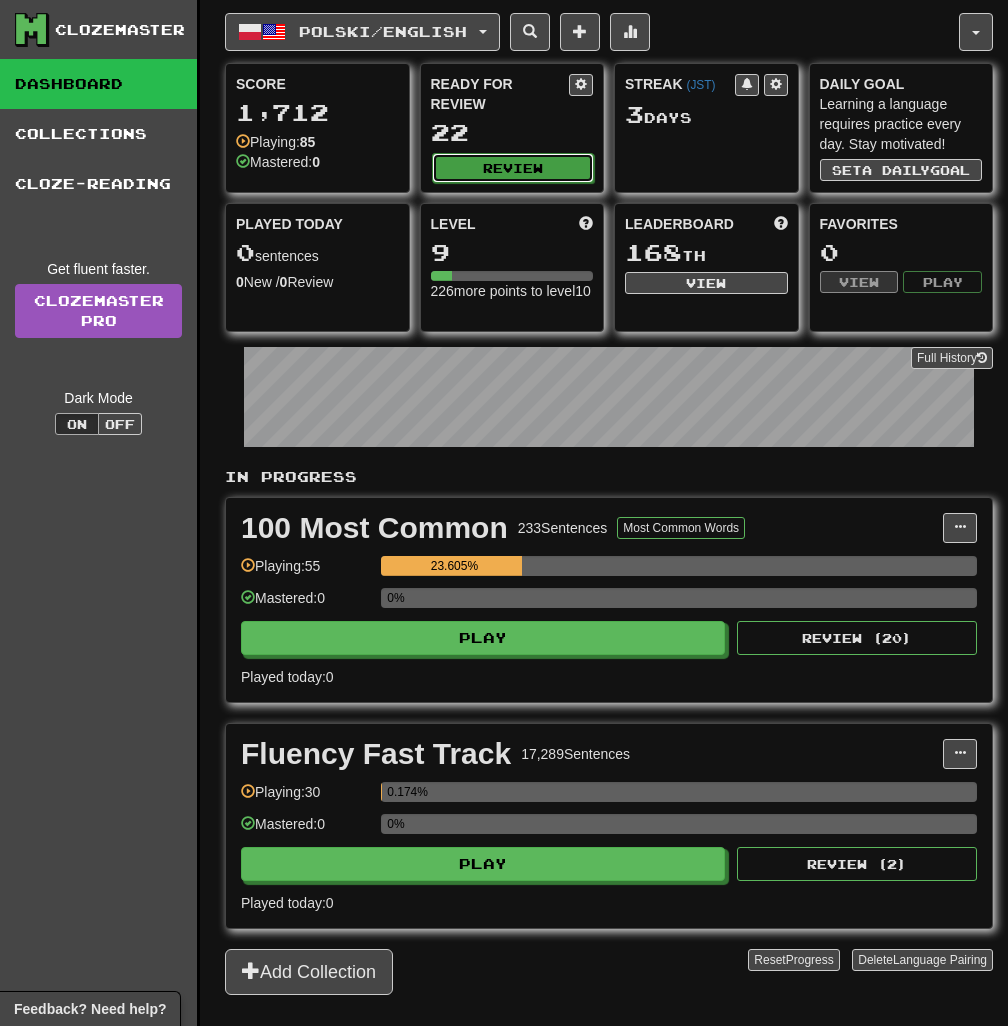 click on "Review" at bounding box center (513, 168) 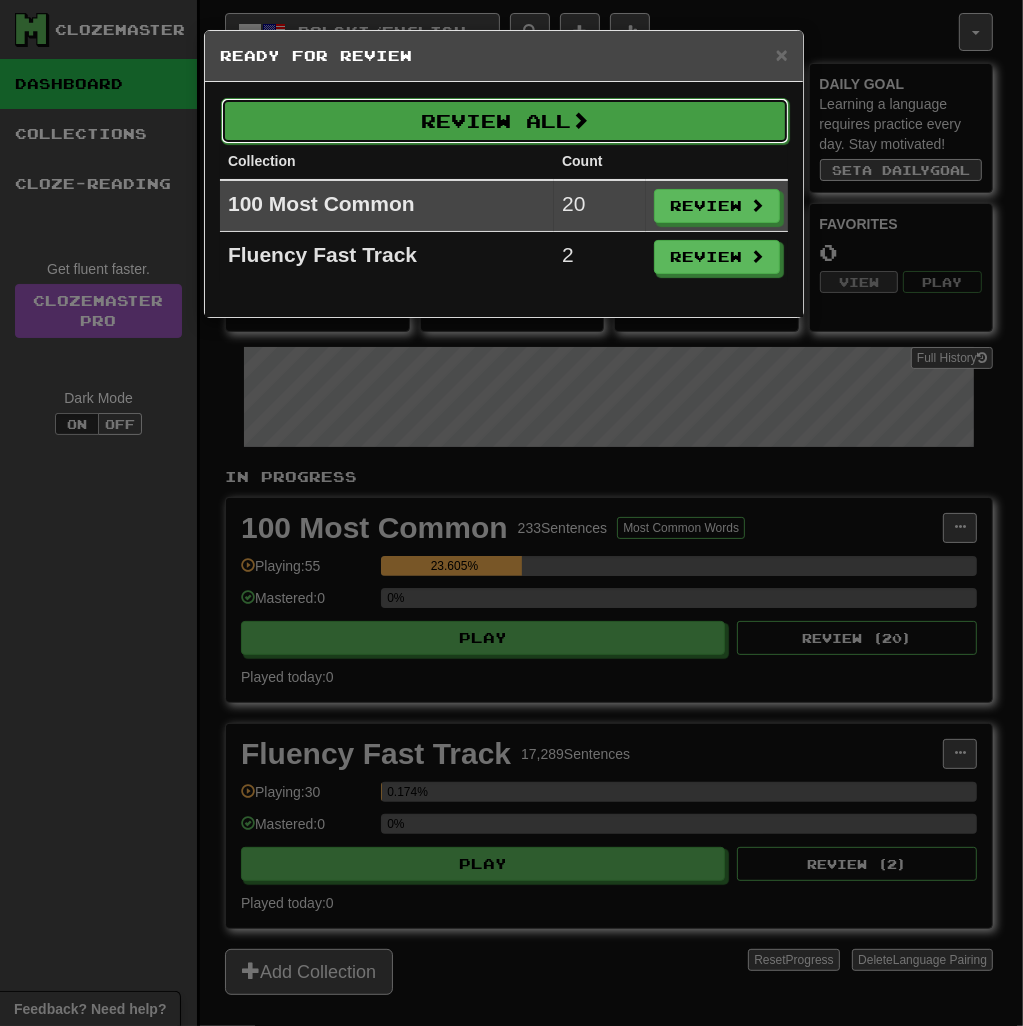 click on "Review All" at bounding box center [505, 121] 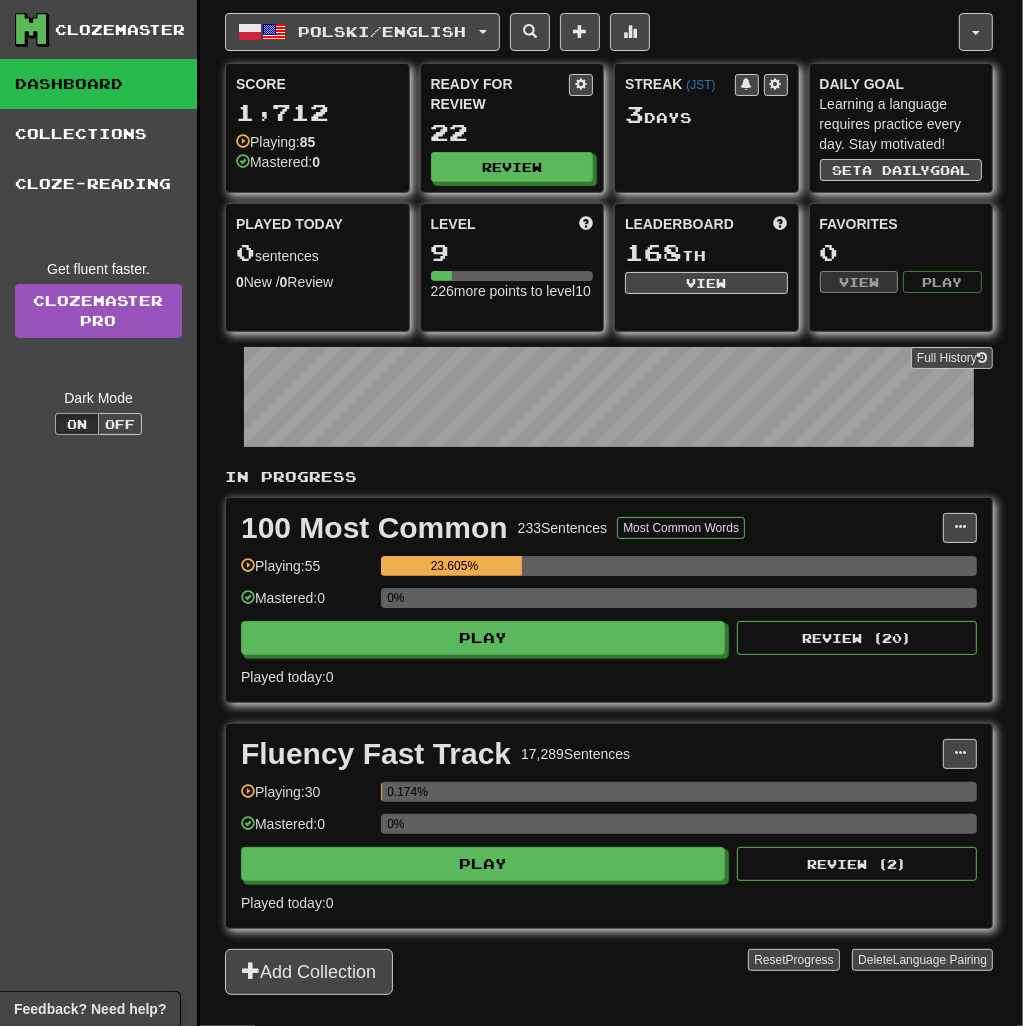 select on "**" 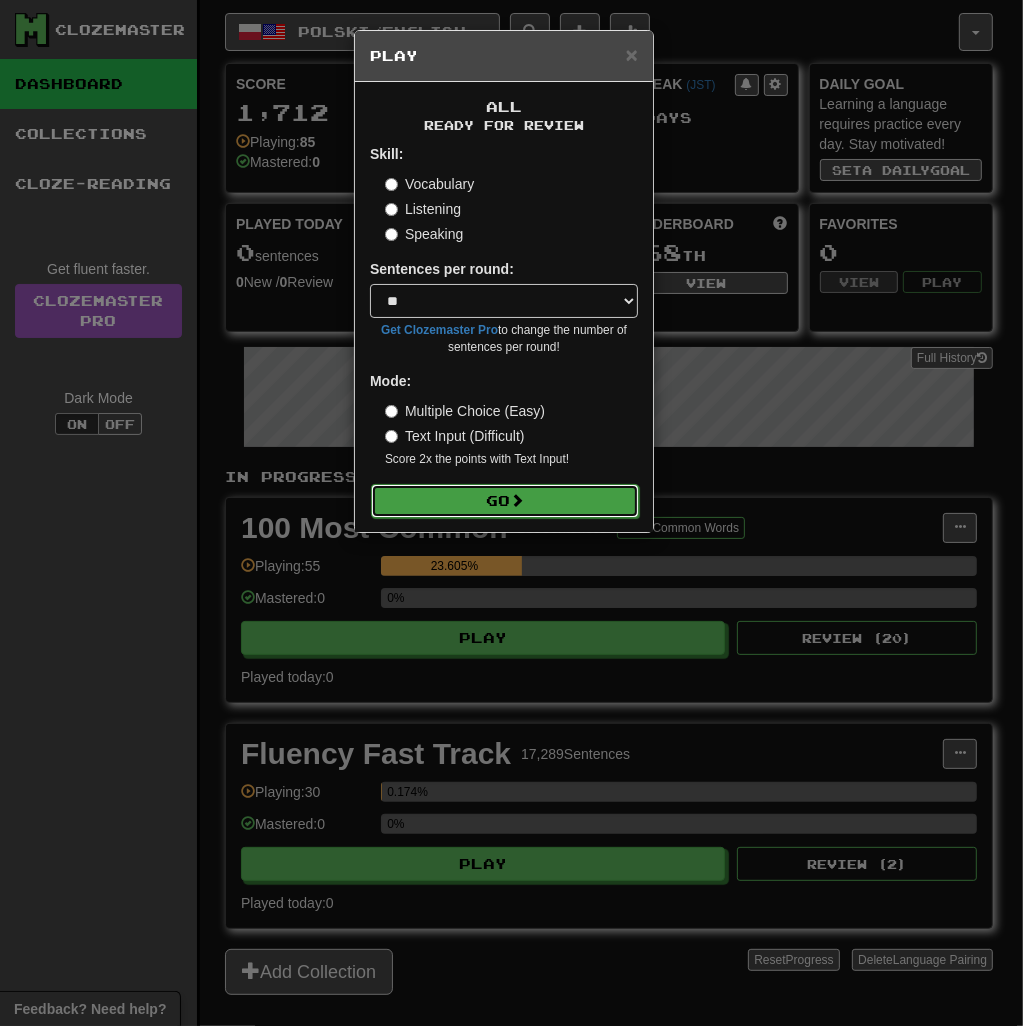click at bounding box center [517, 500] 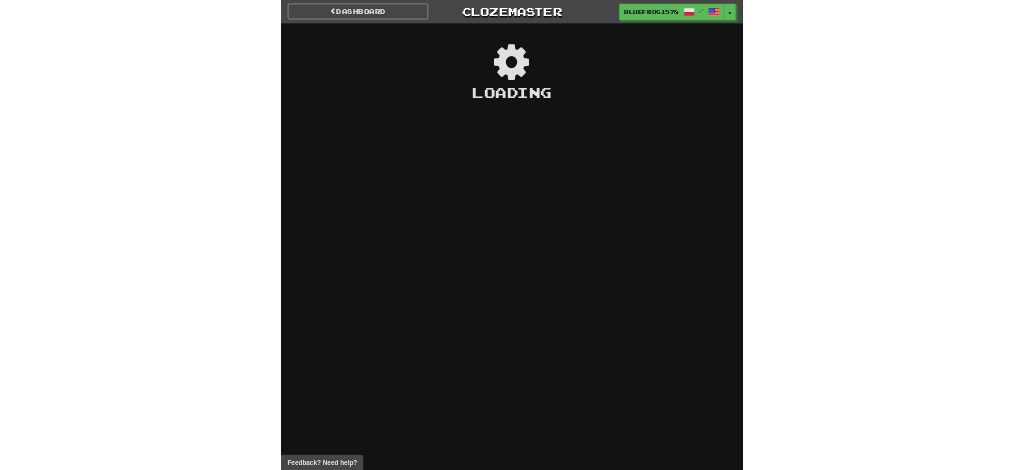 scroll, scrollTop: 0, scrollLeft: 0, axis: both 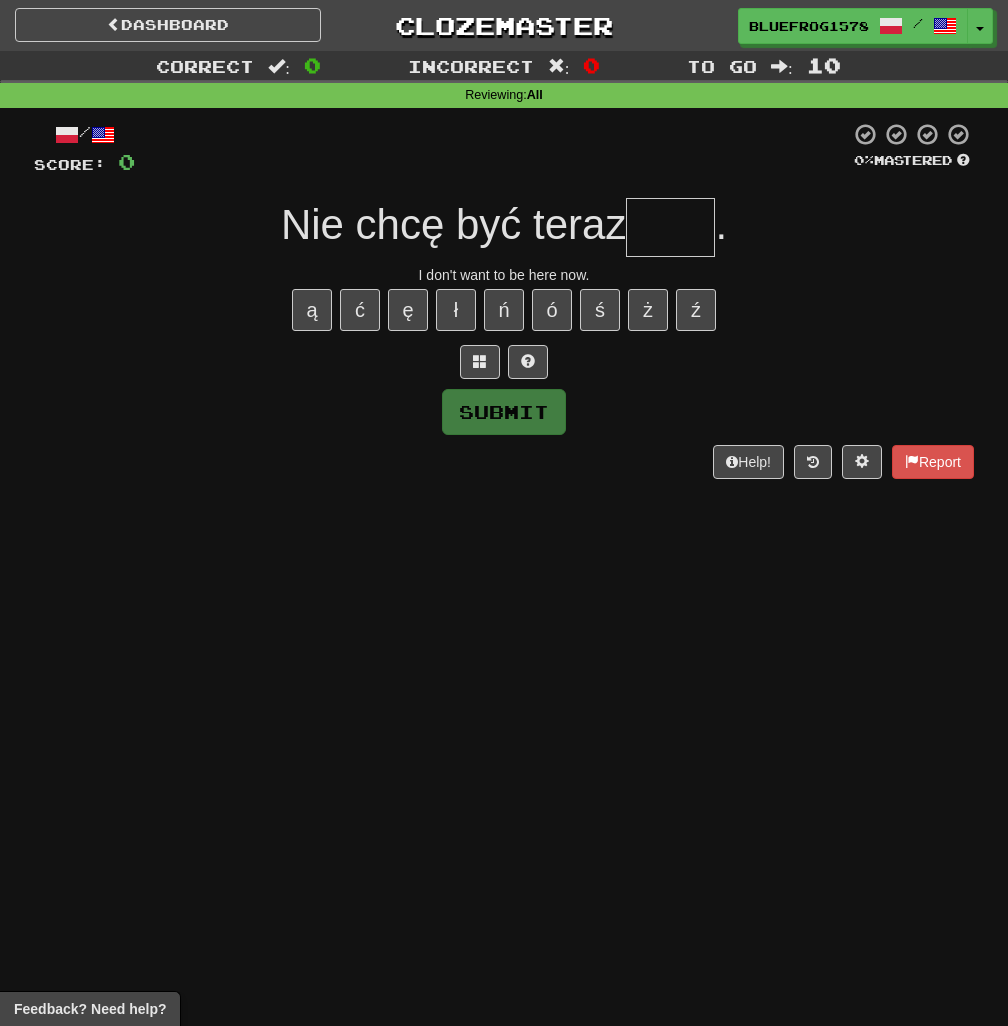 click on "Dashboard
Clozemaster
BlueFrog1578
/
Toggle Dropdown
Dashboard
Leaderboard
Activity Feed
Notifications
Profile
Discussions
Polski
/
English
Streak:
3
Review:
22
Points Today: 0
Languages
Account
Logout
BlueFrog1578
/
Toggle Dropdown
Dashboard
Leaderboard
Activity Feed
Notifications
Profile
Discussions
Polski
/
English
Streak:
3
Review:
22
Points Today: 0
Languages
Account
Logout
clozemaster
Correct   :   0 Incorrect   :   0 To go   :   10 Reviewing :  All  /  Score:   0 0 %  Mastered Nie chcę być teraz  . I don't want to be here now. ą ć ę ł ń ó ś ż ź Submit  Help!  Report
Feedback? Need help?" at bounding box center [504, 513] 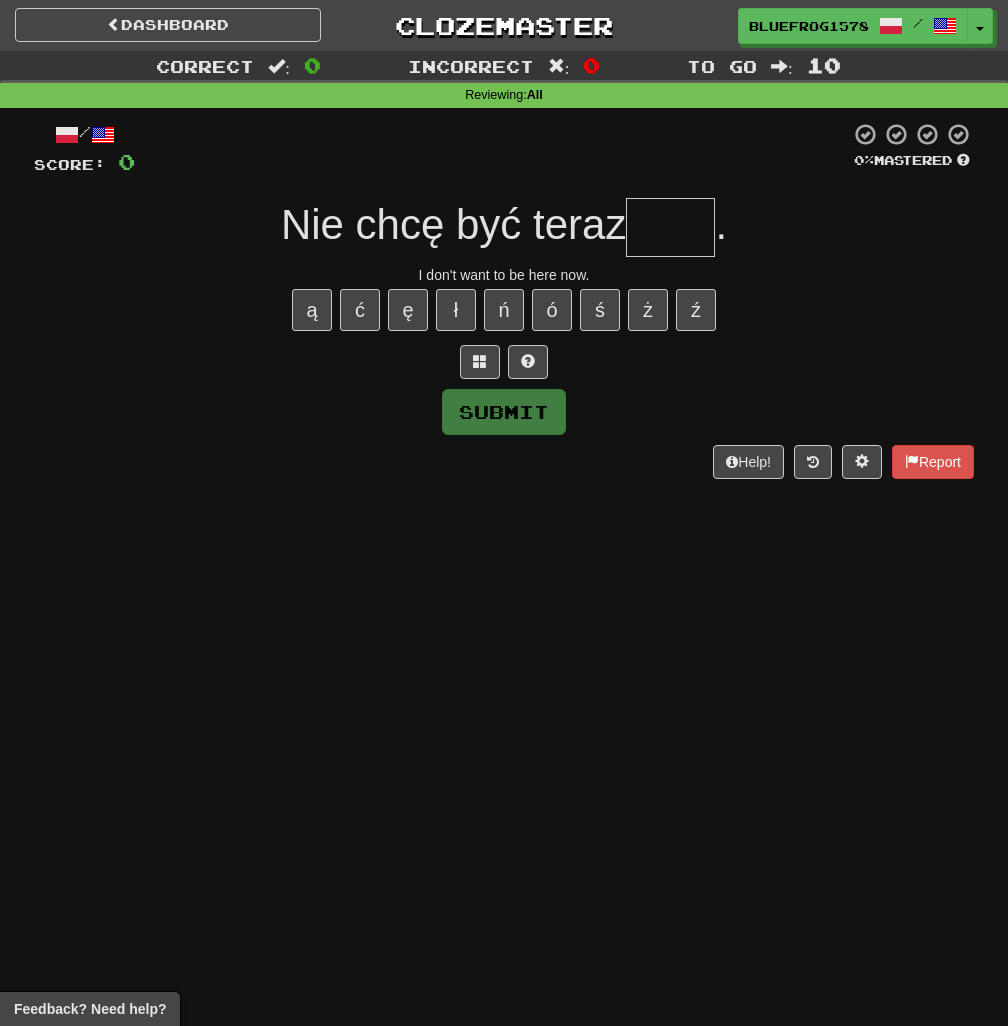 click at bounding box center (670, 227) 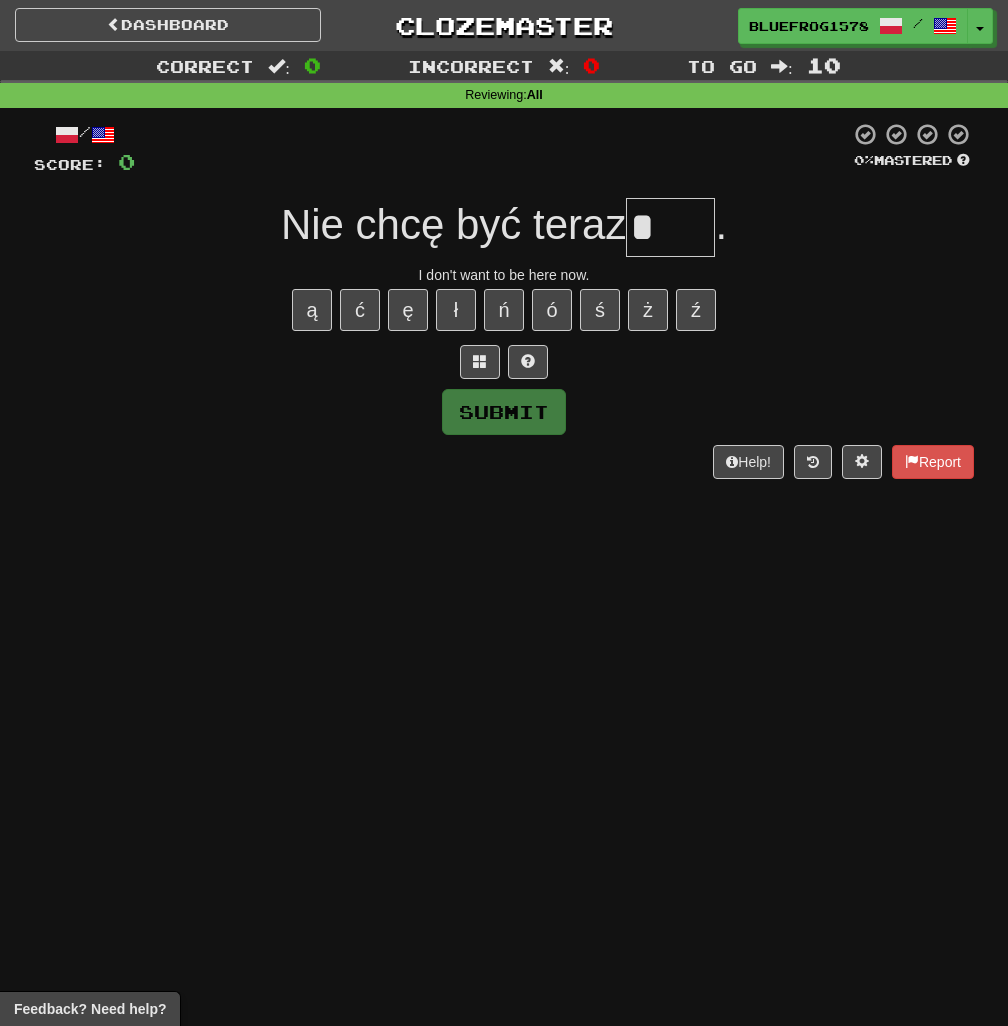 type on "*****" 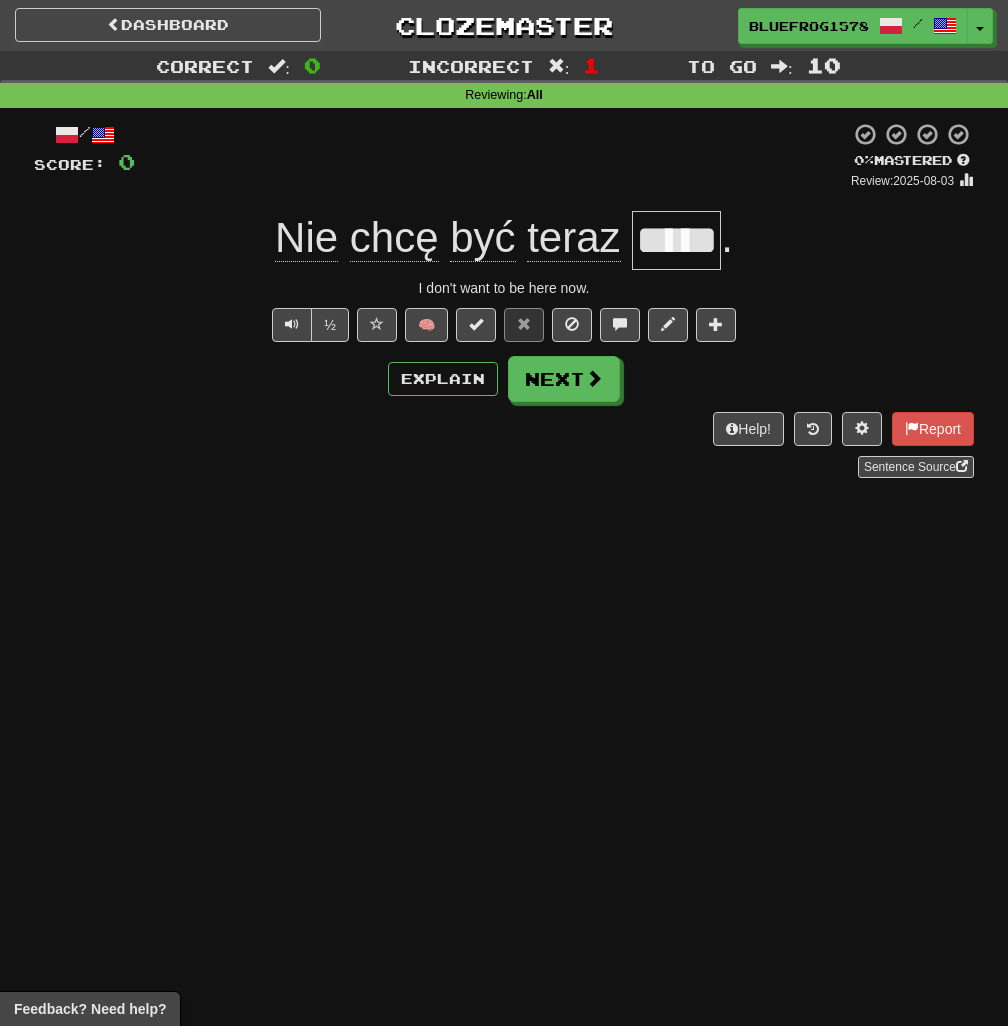 click on "/  Score:   0 0 %  Mastered Review:  2025-08-03 Nie   chcę   być   teraz   ***** . I don't want to be here now. ½ 🧠 Explain Next  Help!  Report Sentence Source" at bounding box center (504, 300) 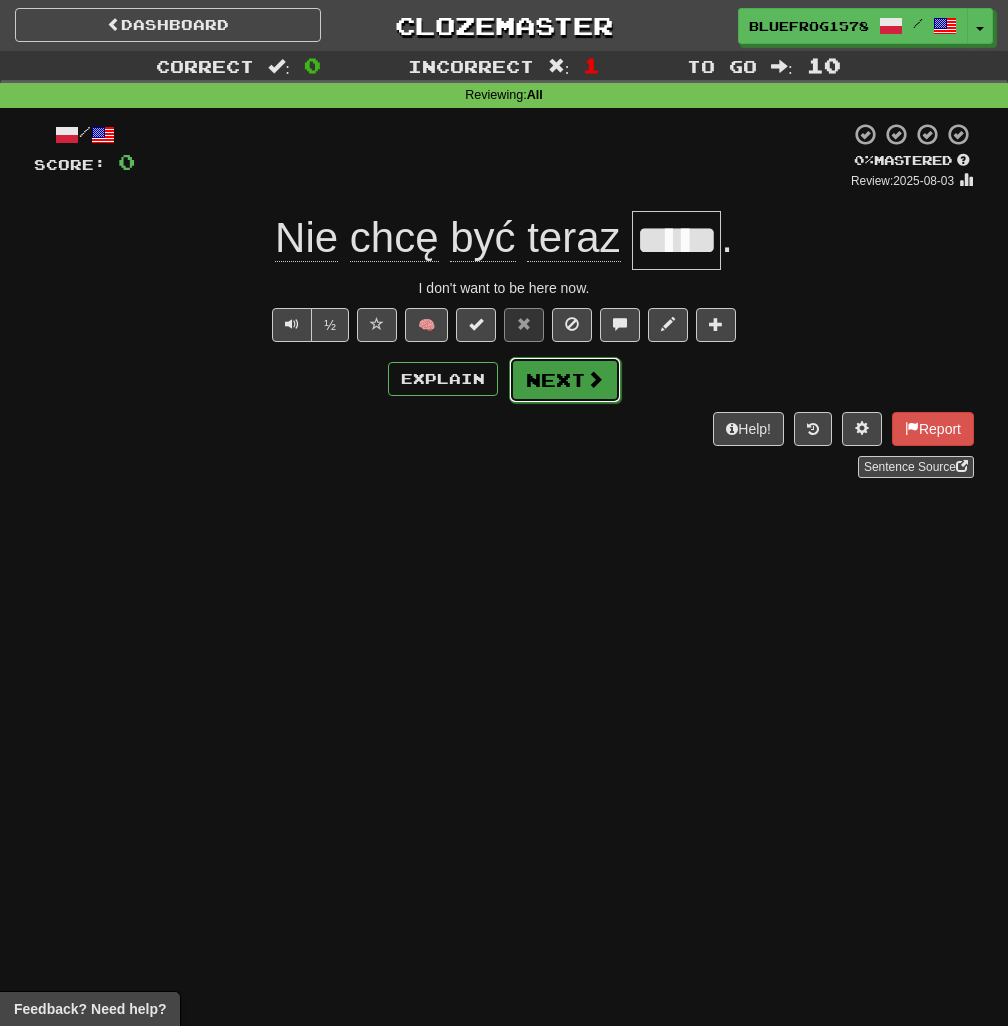 click on "Next" at bounding box center (565, 380) 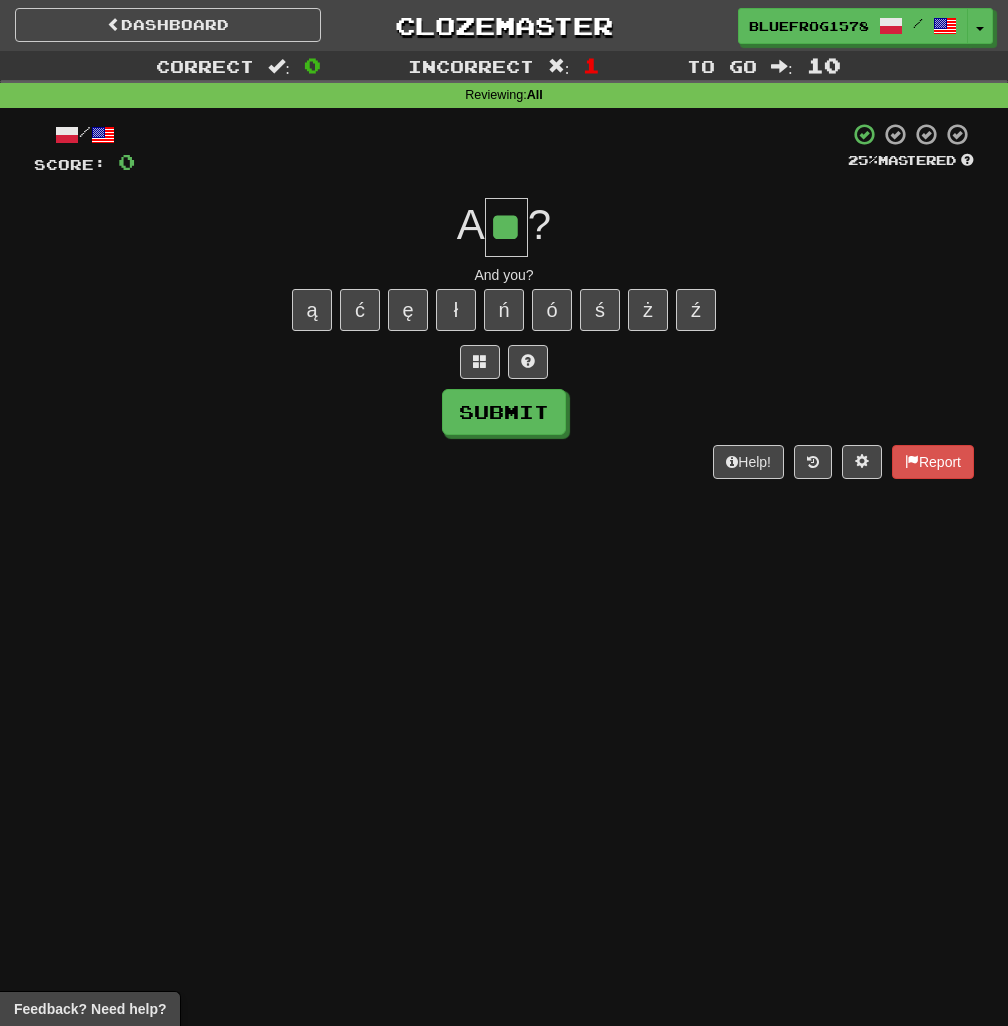 type on "**" 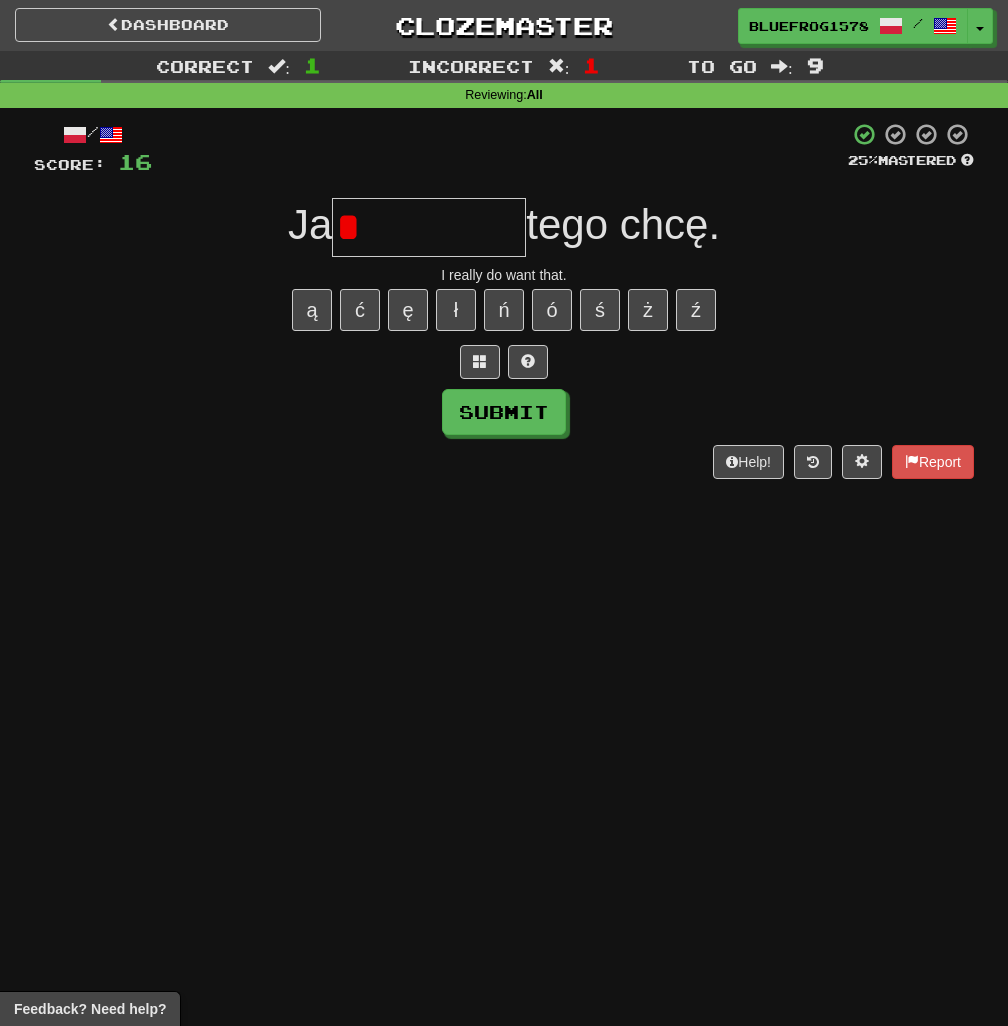 type on "********" 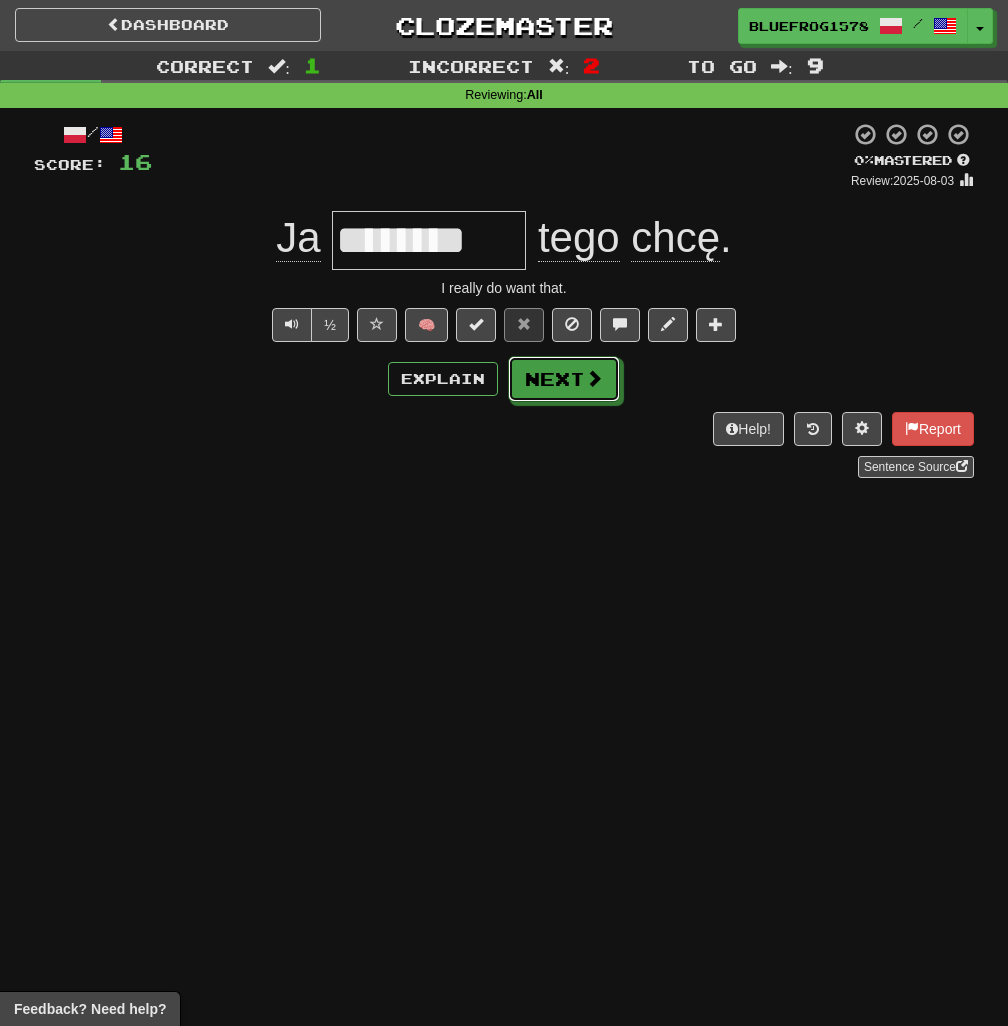 drag, startPoint x: 592, startPoint y: 381, endPoint x: 602, endPoint y: 400, distance: 21.470911 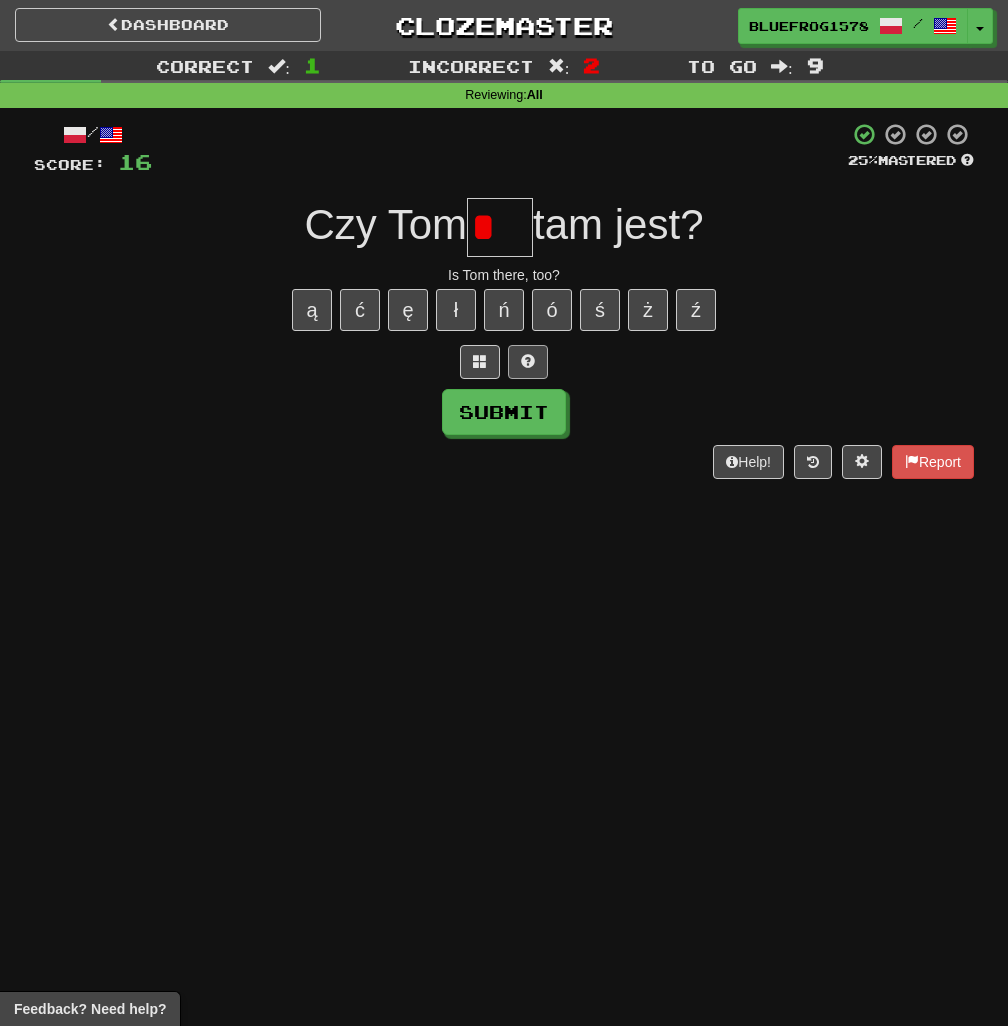 type on "***" 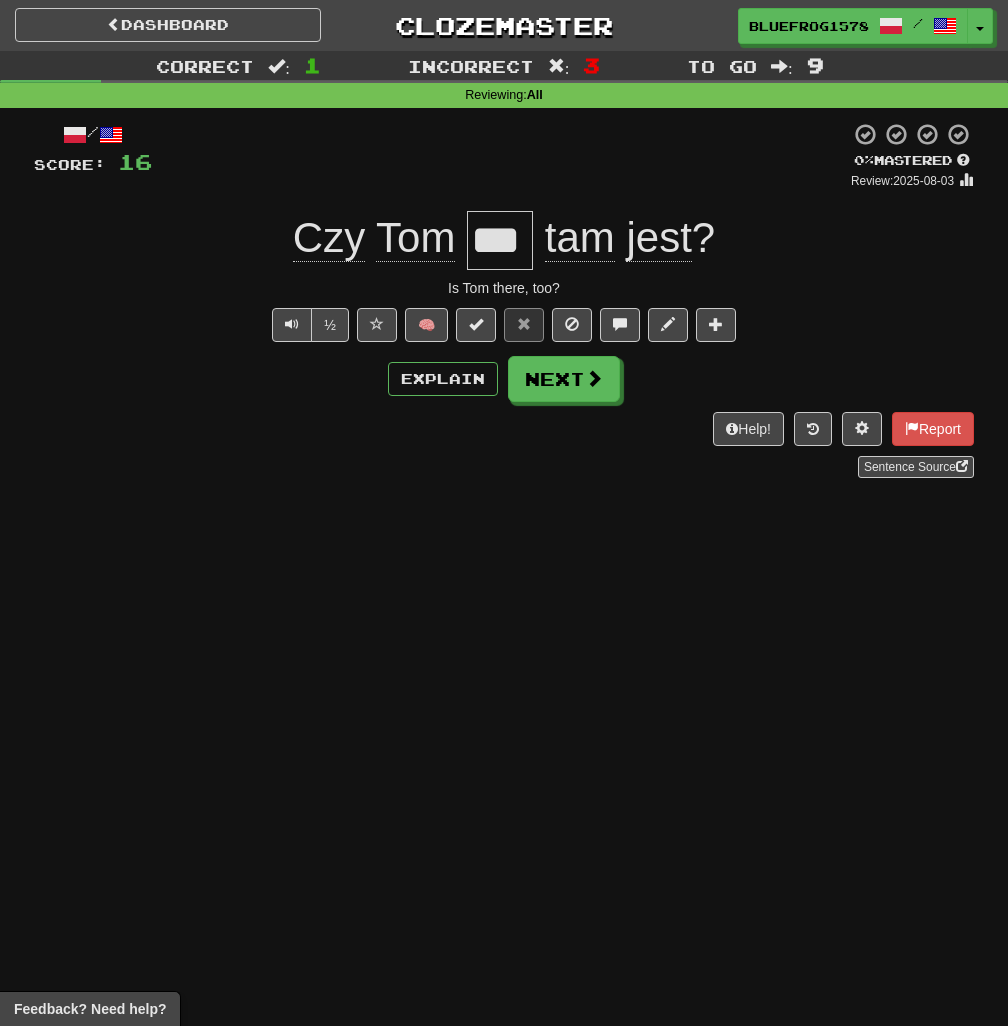 drag, startPoint x: 601, startPoint y: 512, endPoint x: 580, endPoint y: 461, distance: 55.154327 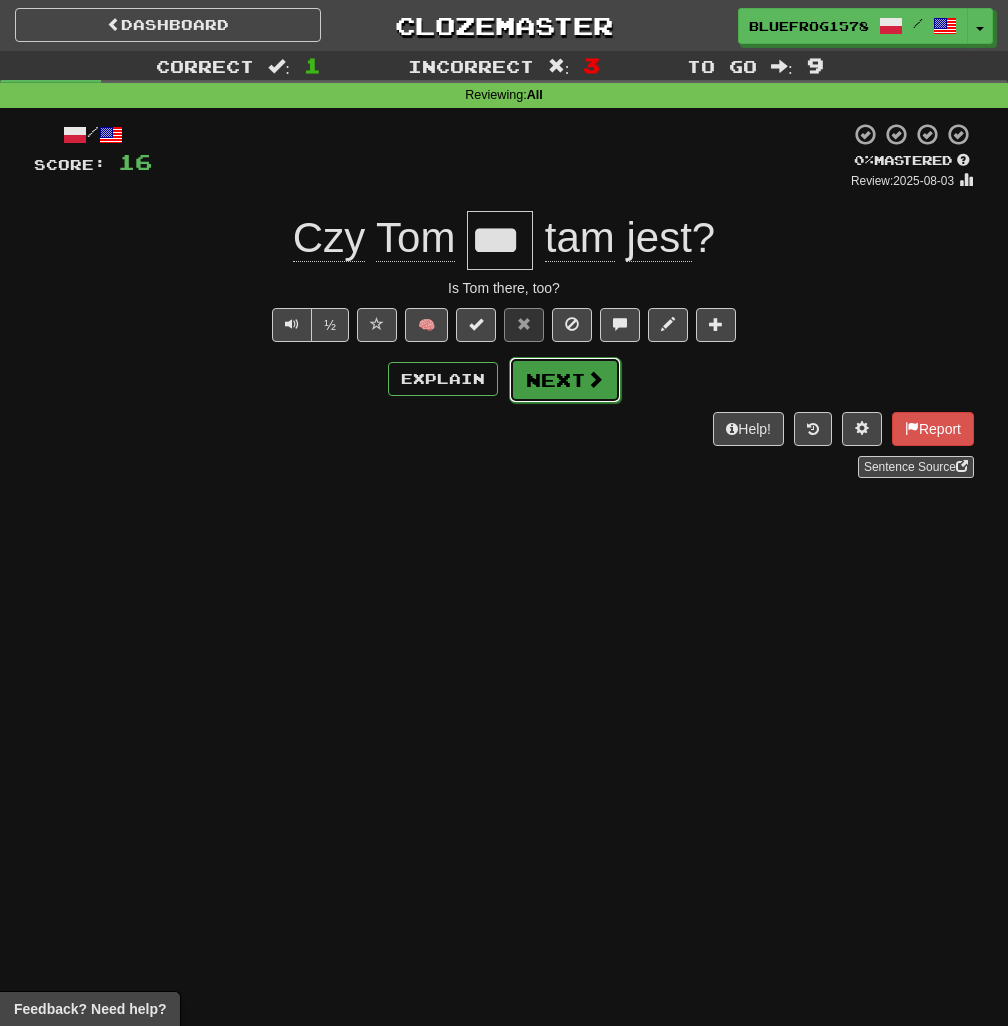 click on "Next" at bounding box center [565, 380] 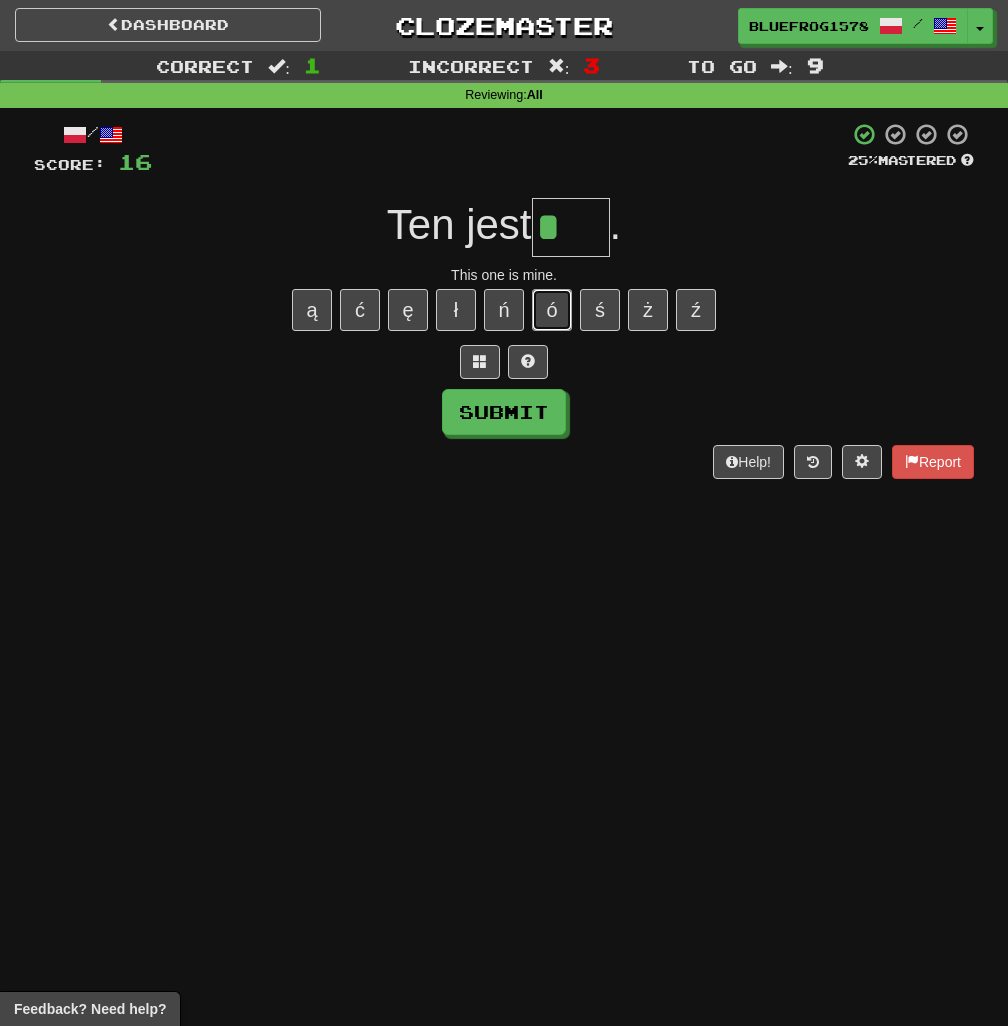 click on "ó" at bounding box center (552, 310) 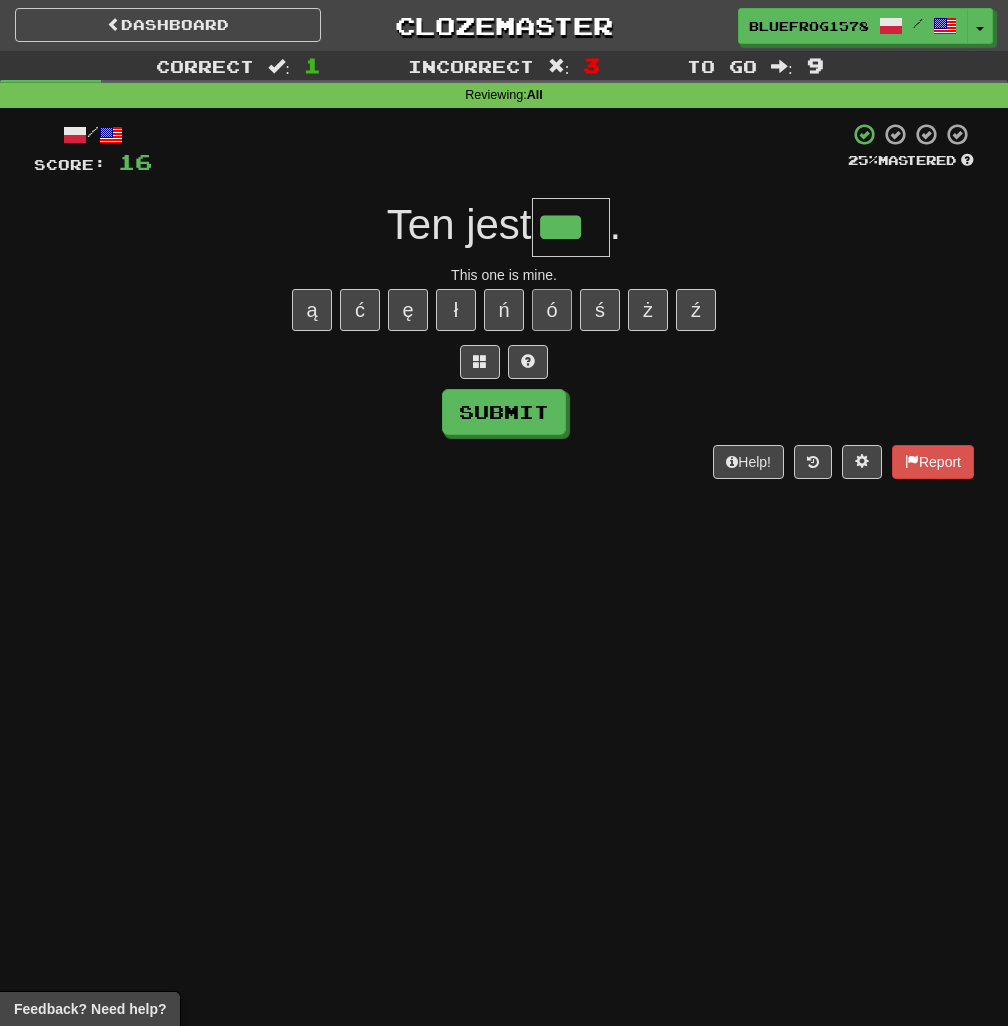 type on "***" 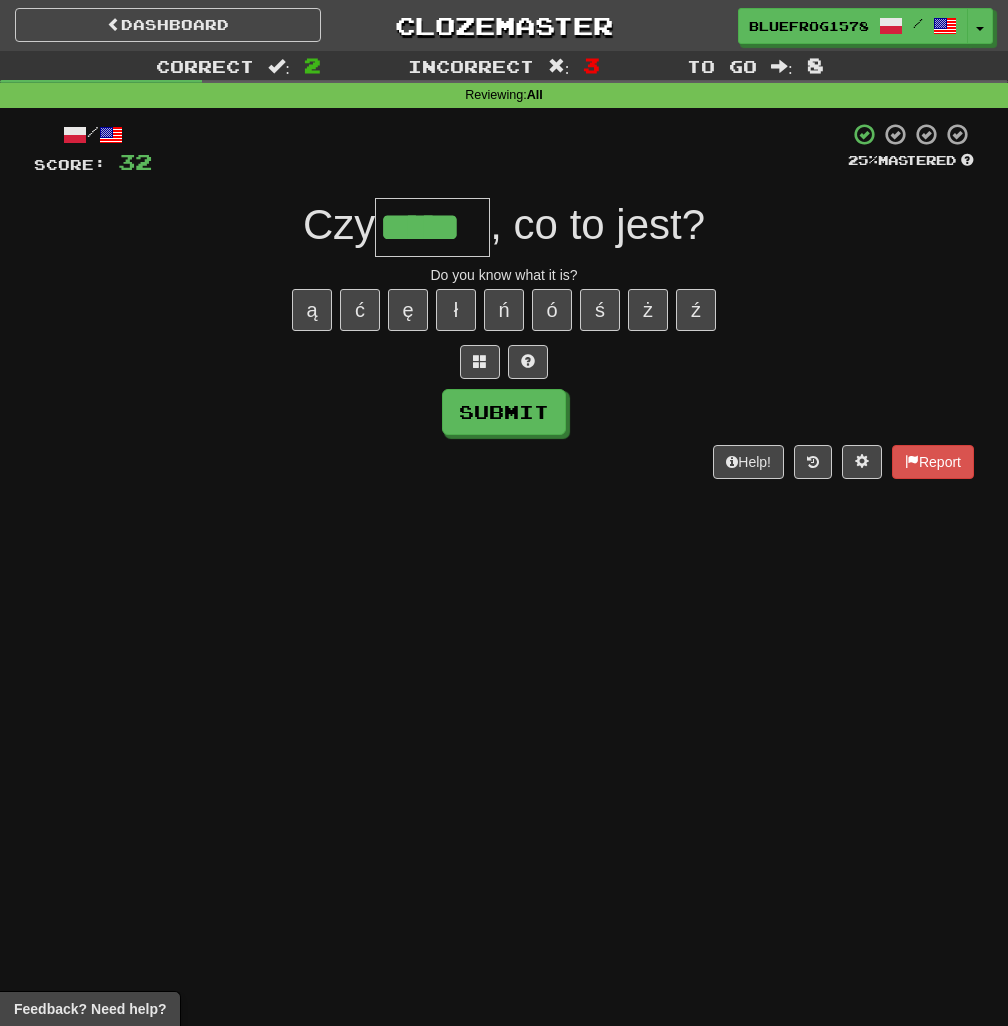 type on "*****" 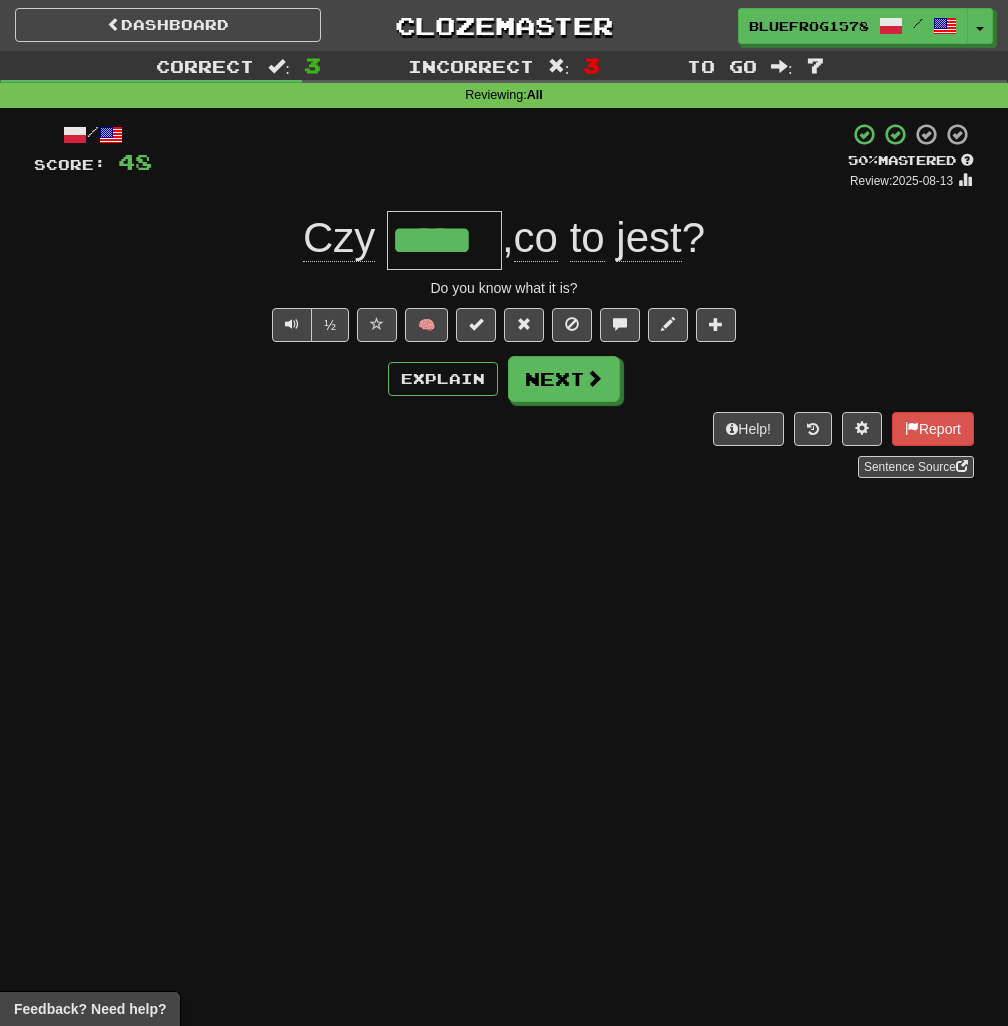 drag, startPoint x: 538, startPoint y: 557, endPoint x: 530, endPoint y: 533, distance: 25.298222 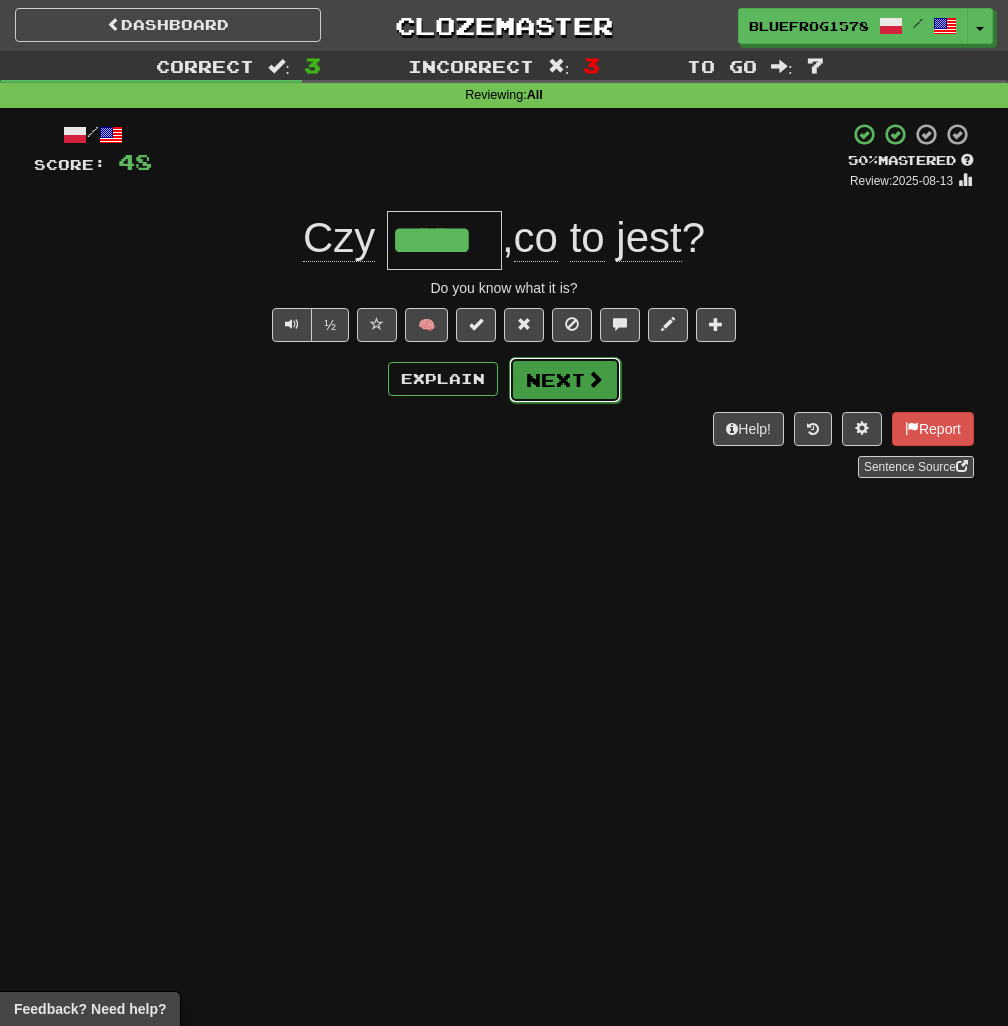 click on "Next" at bounding box center (565, 380) 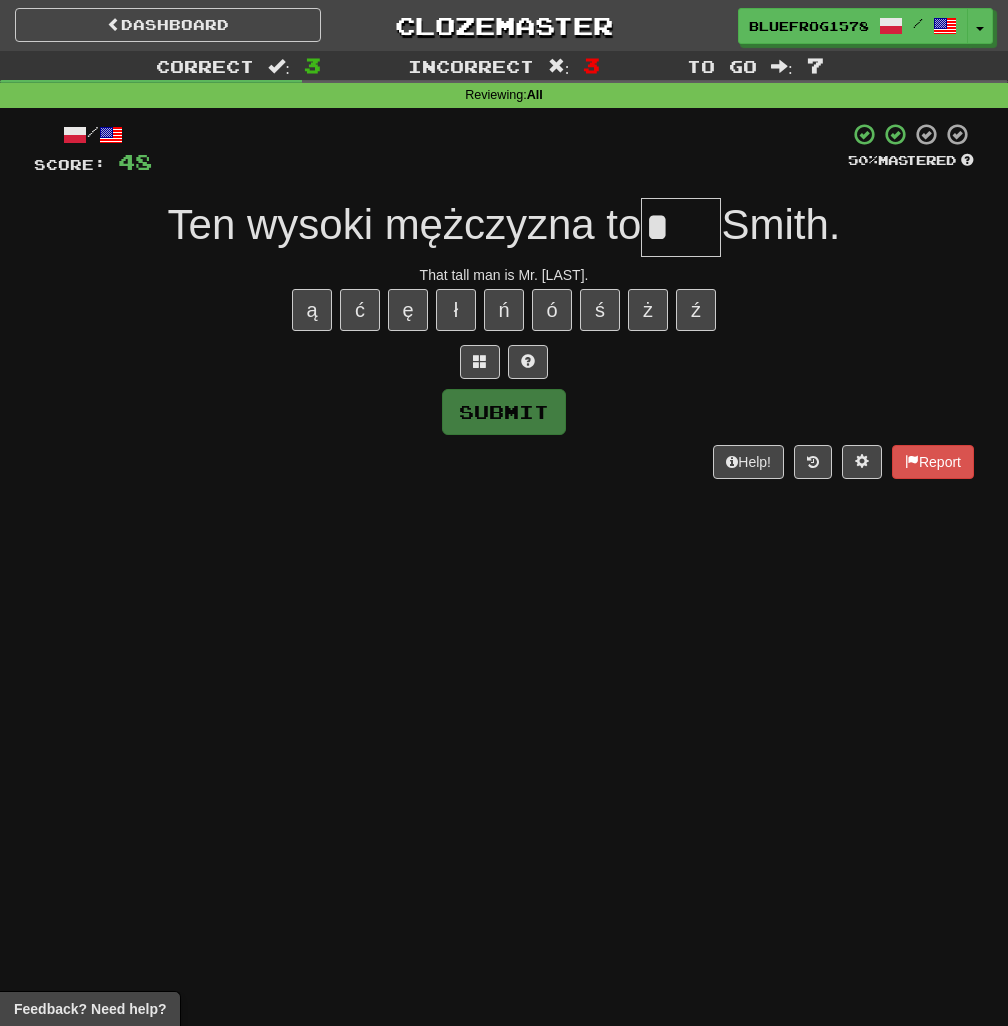 type on "***" 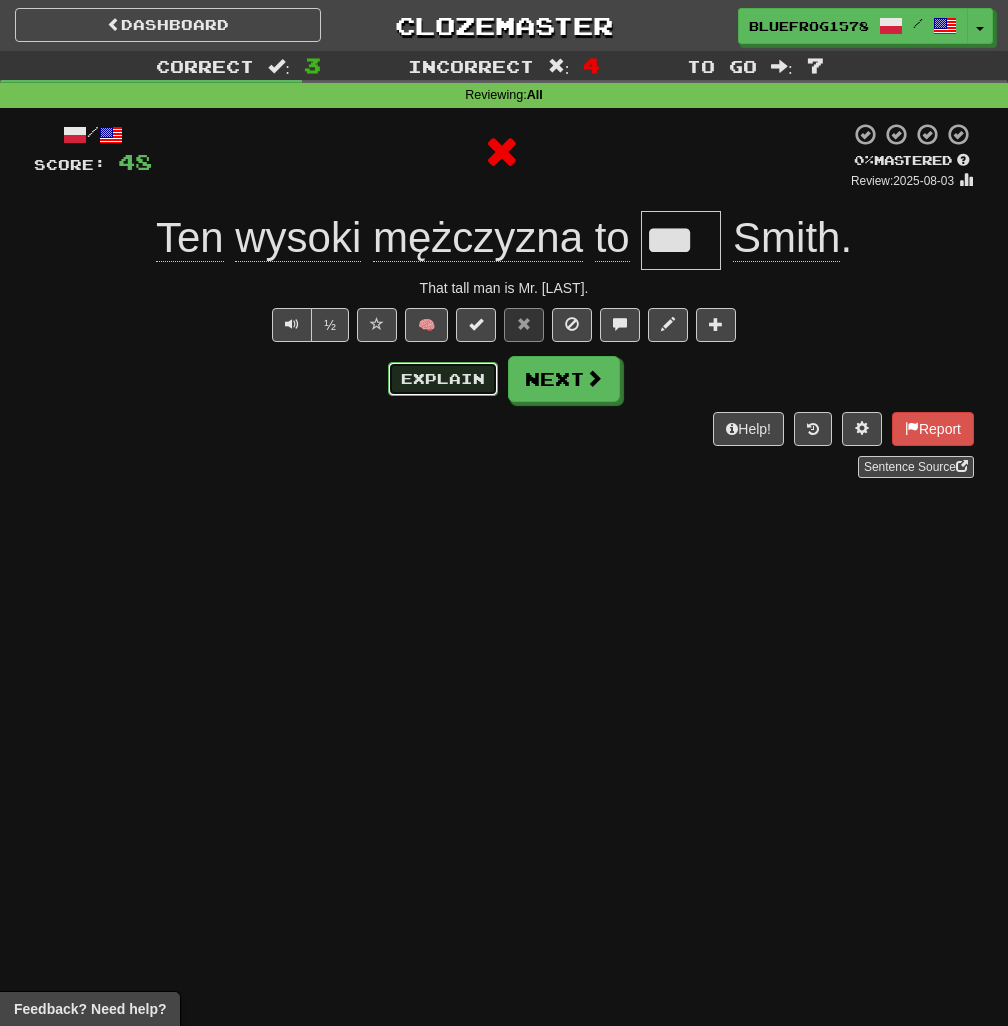 click on "Explain" at bounding box center (443, 379) 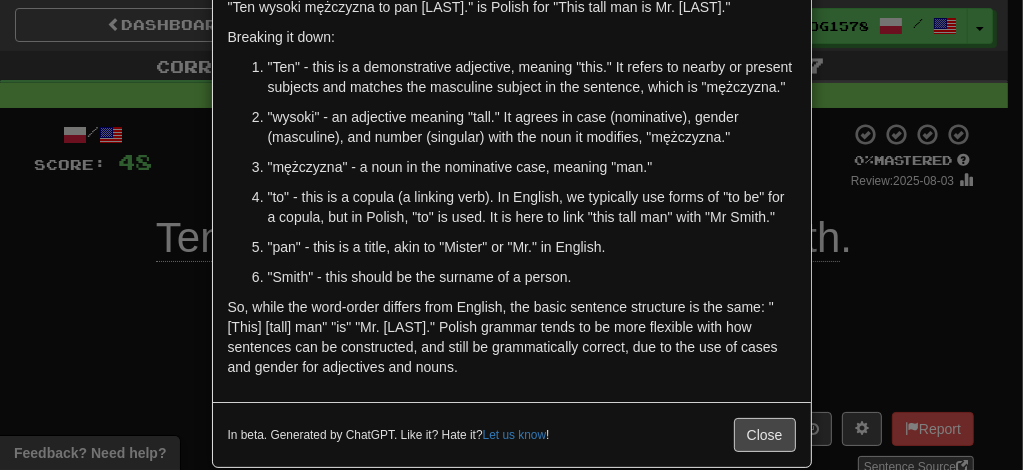 scroll, scrollTop: 0, scrollLeft: 0, axis: both 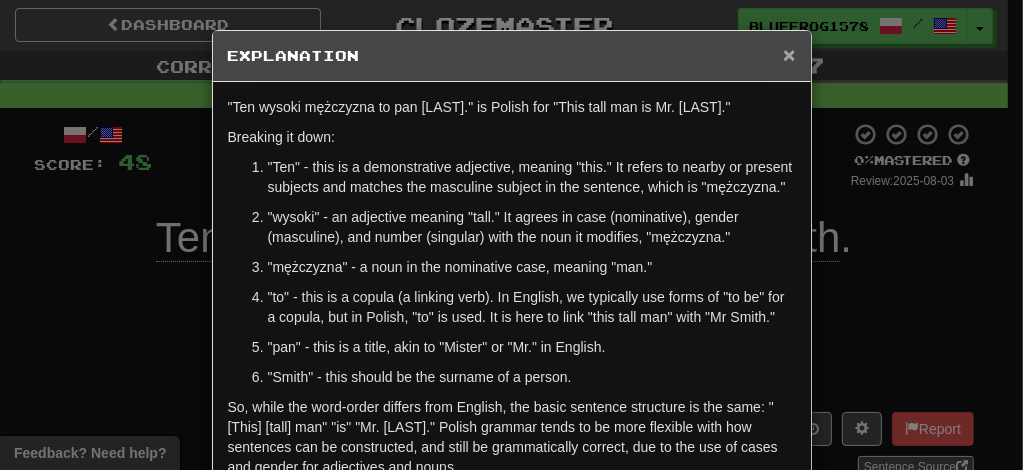 click on "×" at bounding box center [789, 54] 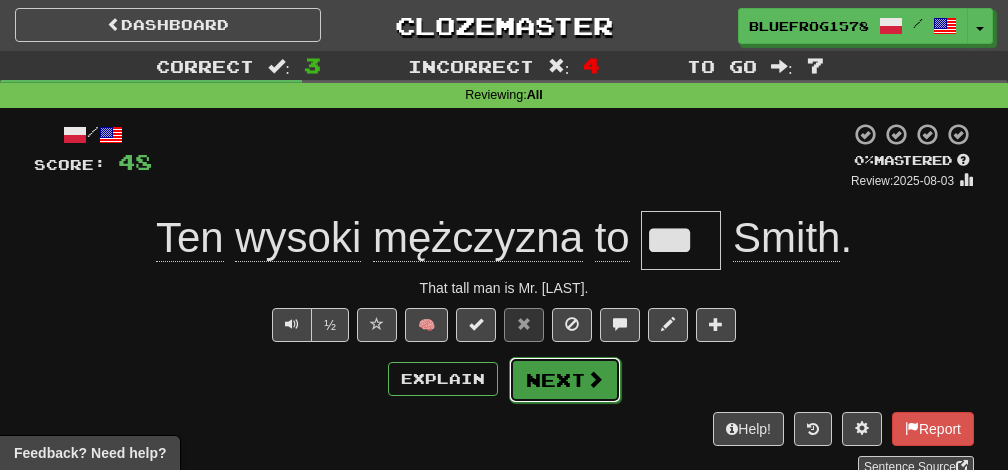 click on "Next" at bounding box center (565, 380) 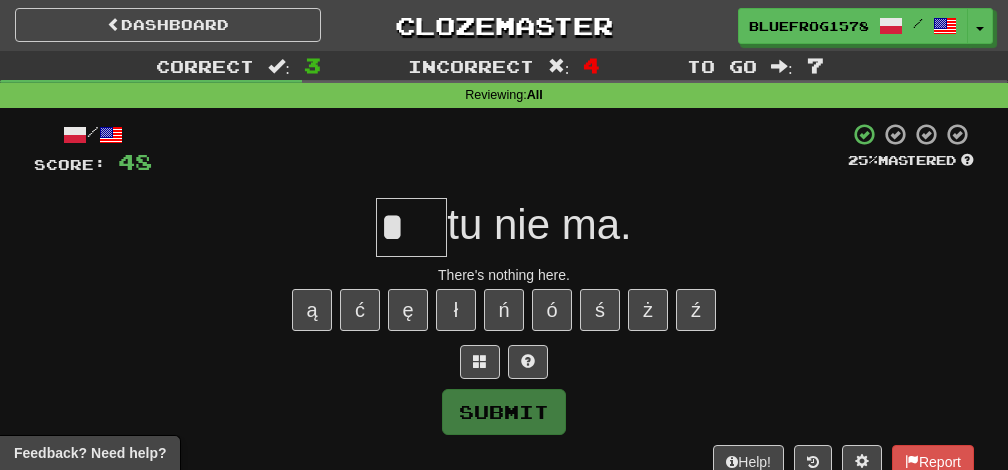 type on "***" 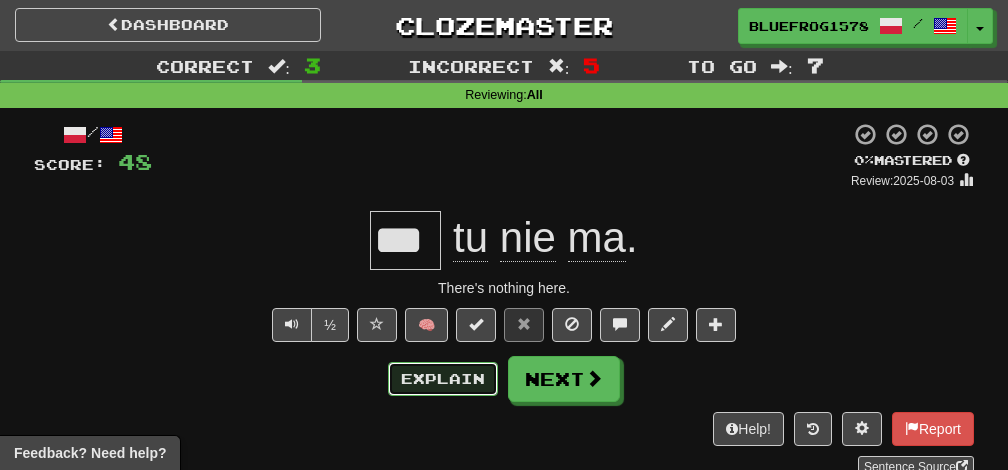 click on "Explain" at bounding box center (443, 379) 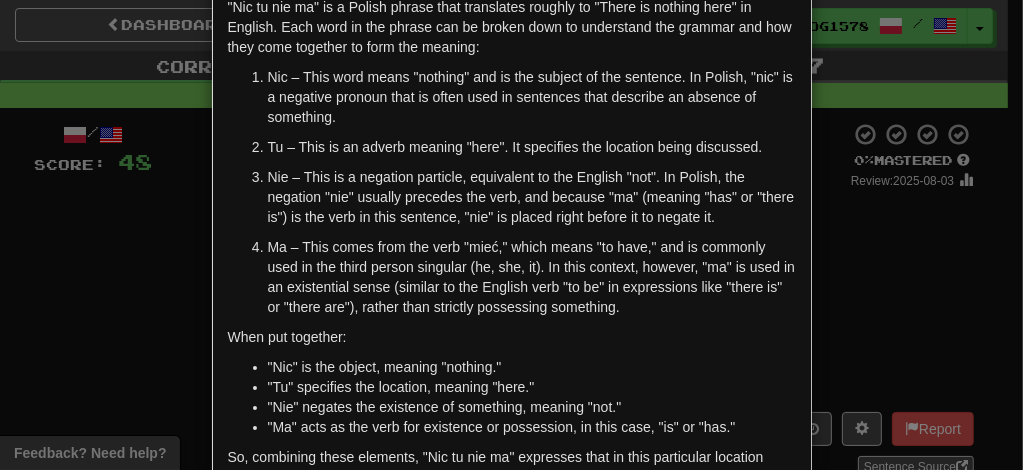 scroll, scrollTop: 200, scrollLeft: 0, axis: vertical 